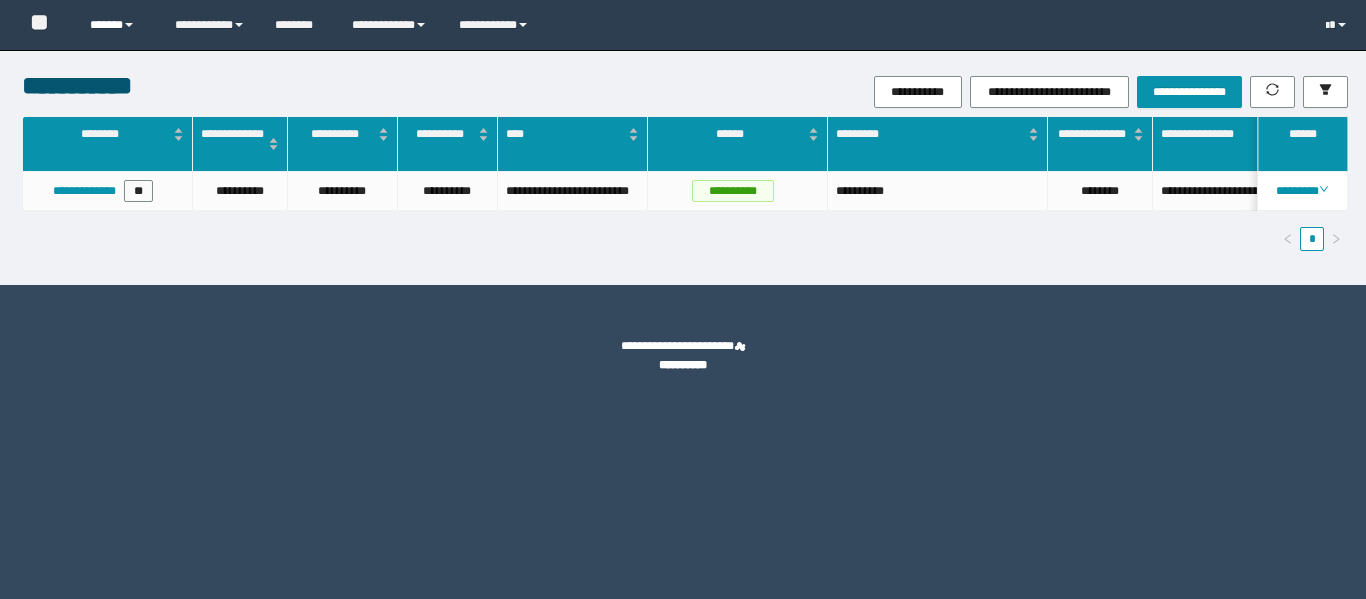 scroll, scrollTop: 0, scrollLeft: 0, axis: both 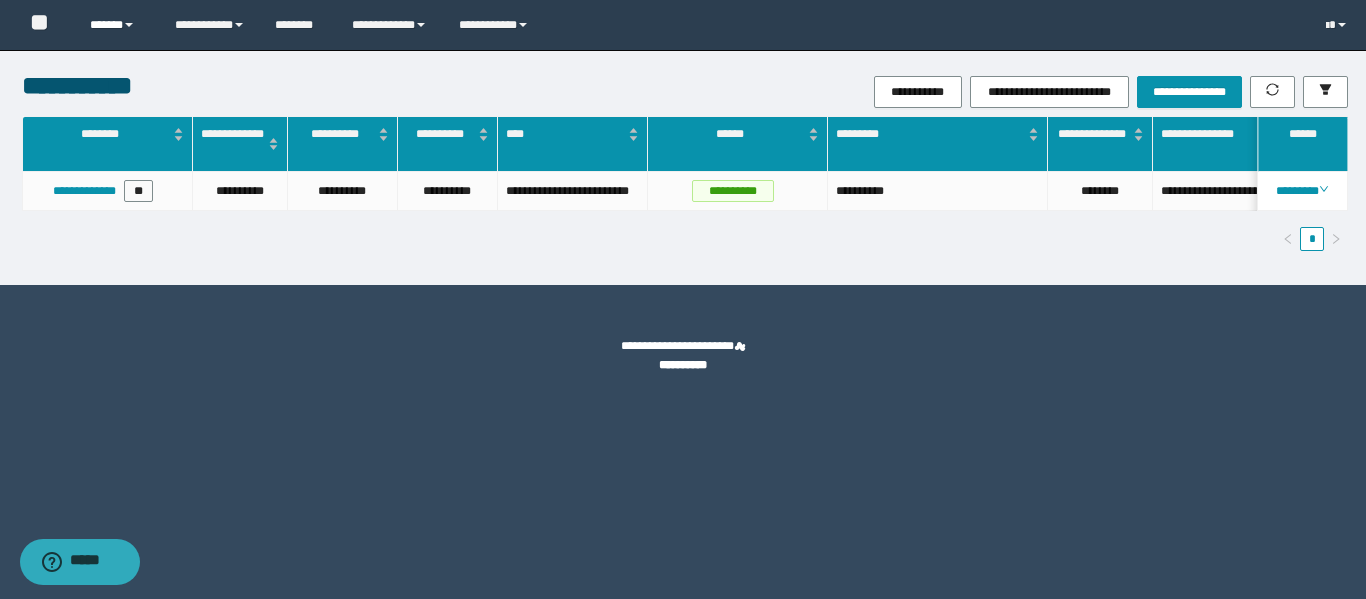 click on "******" at bounding box center [117, 25] 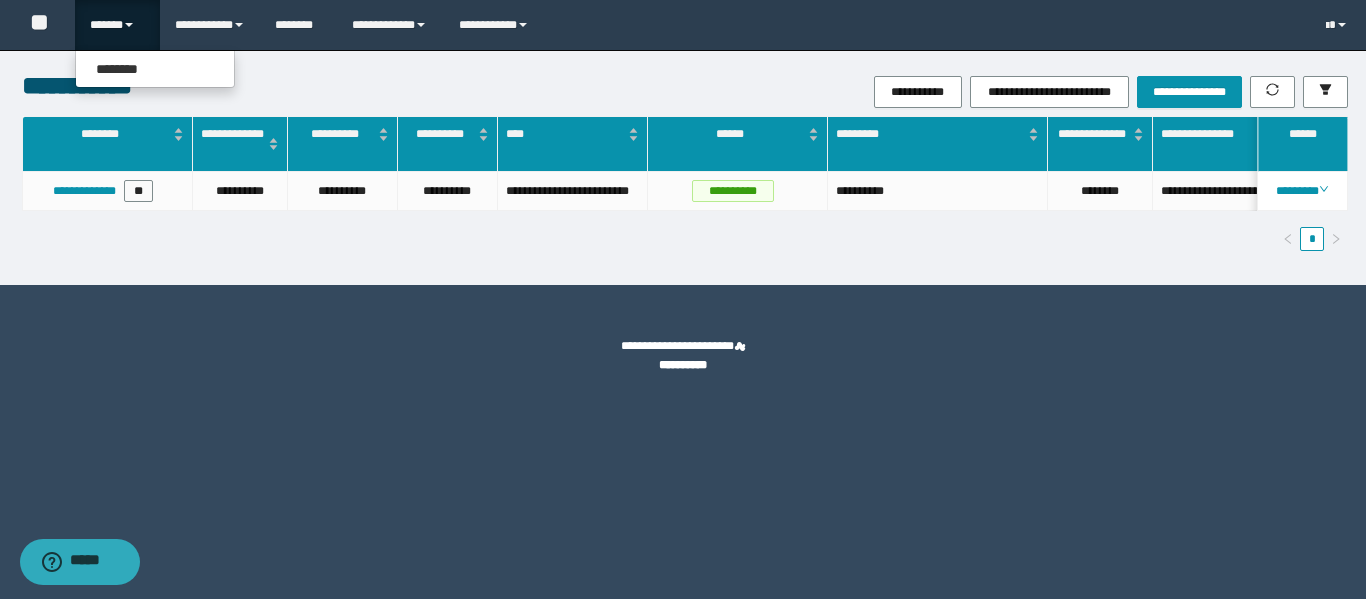 click on "******" at bounding box center (117, 25) 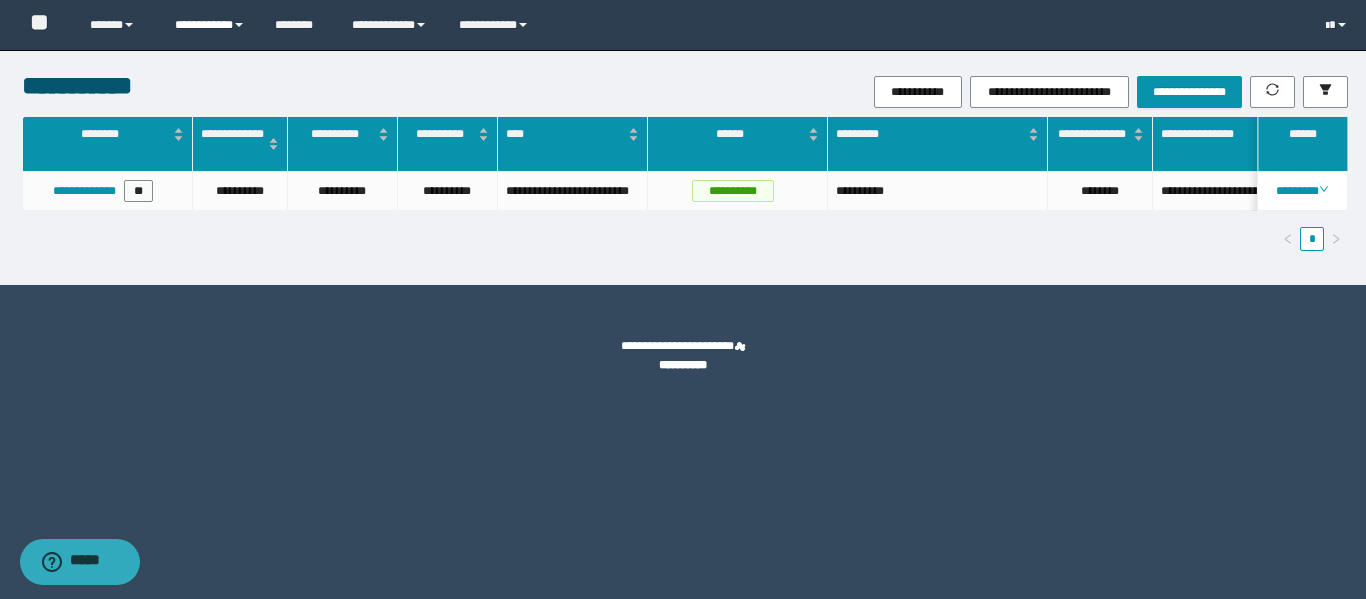 click on "**********" at bounding box center [210, 25] 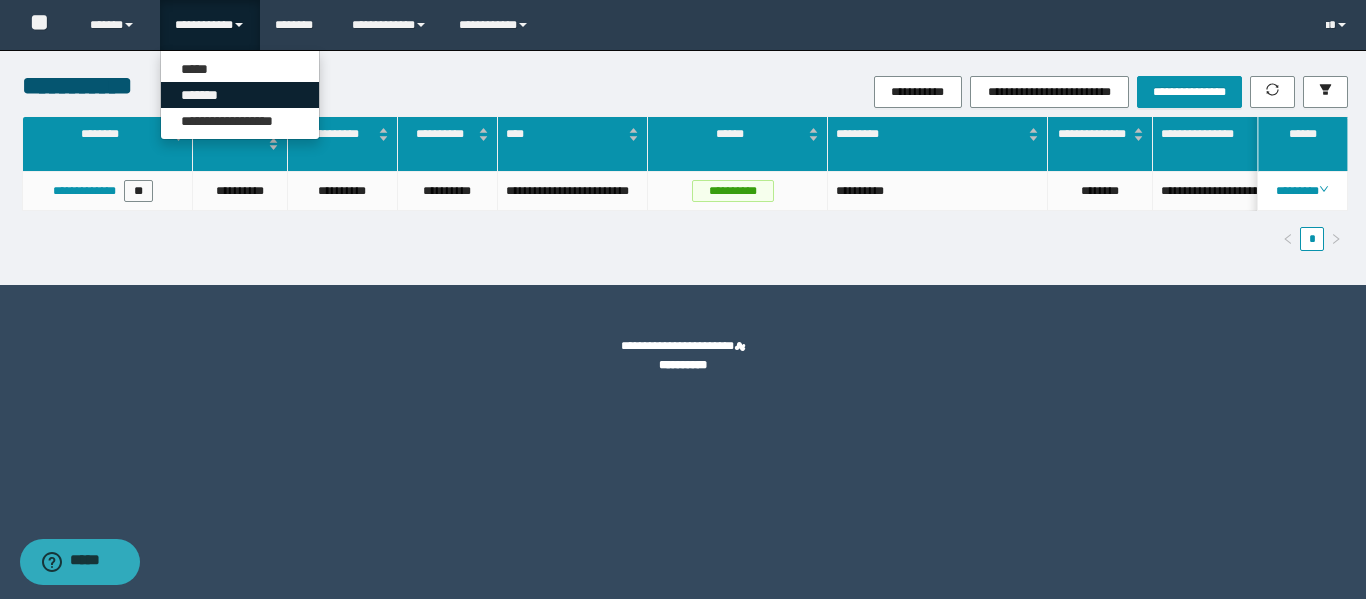 click on "*******" at bounding box center (240, 95) 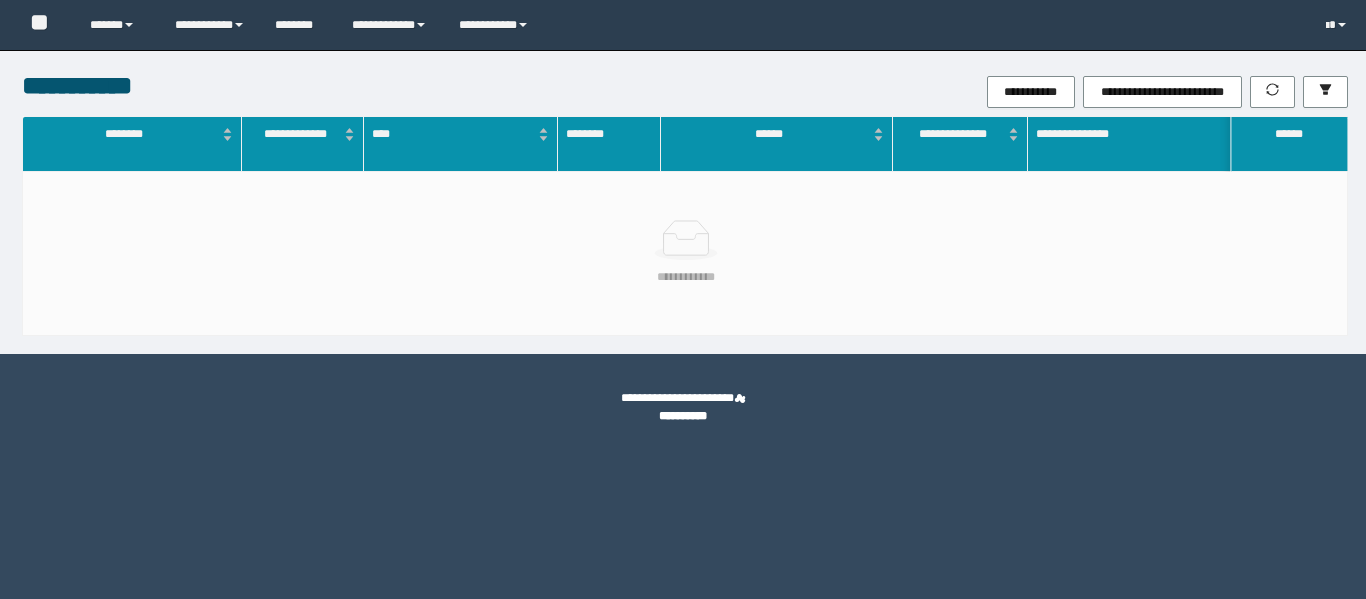 scroll, scrollTop: 0, scrollLeft: 0, axis: both 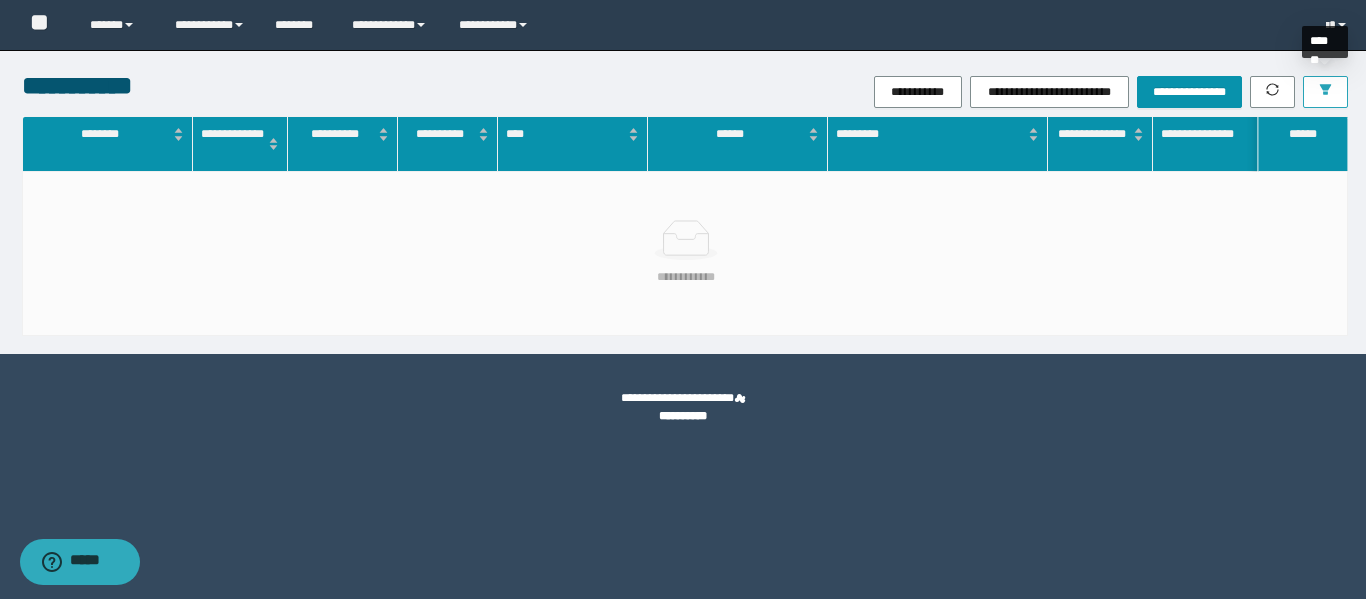 click 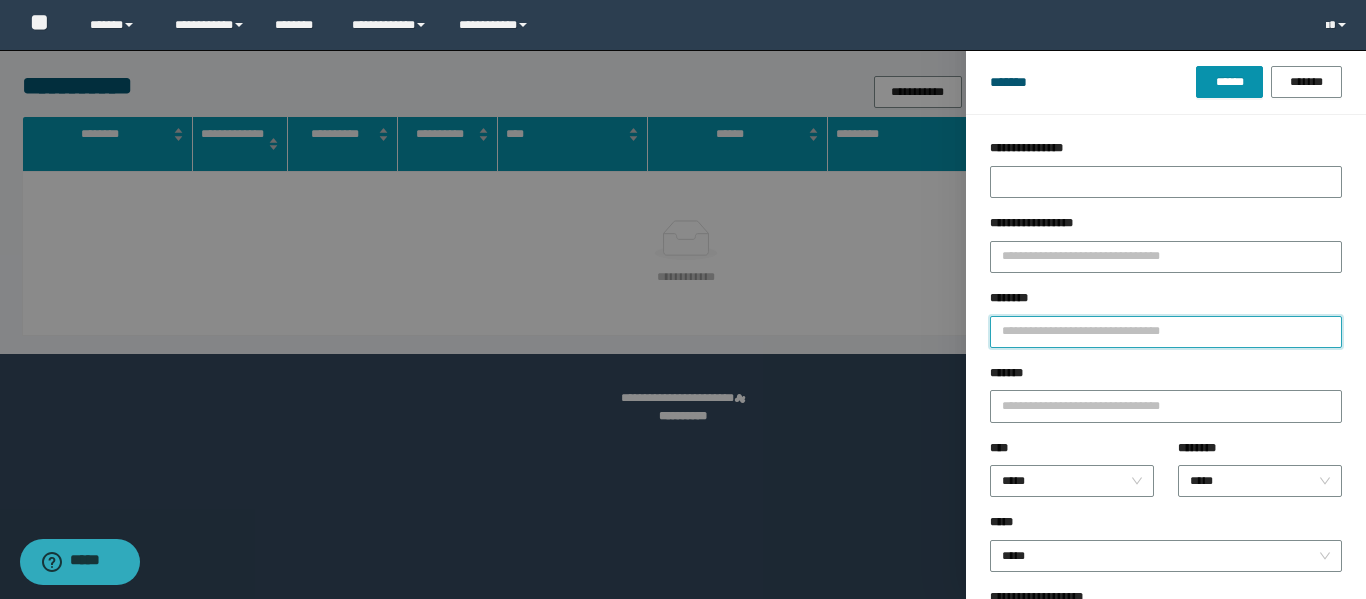 click on "********" at bounding box center (1166, 332) 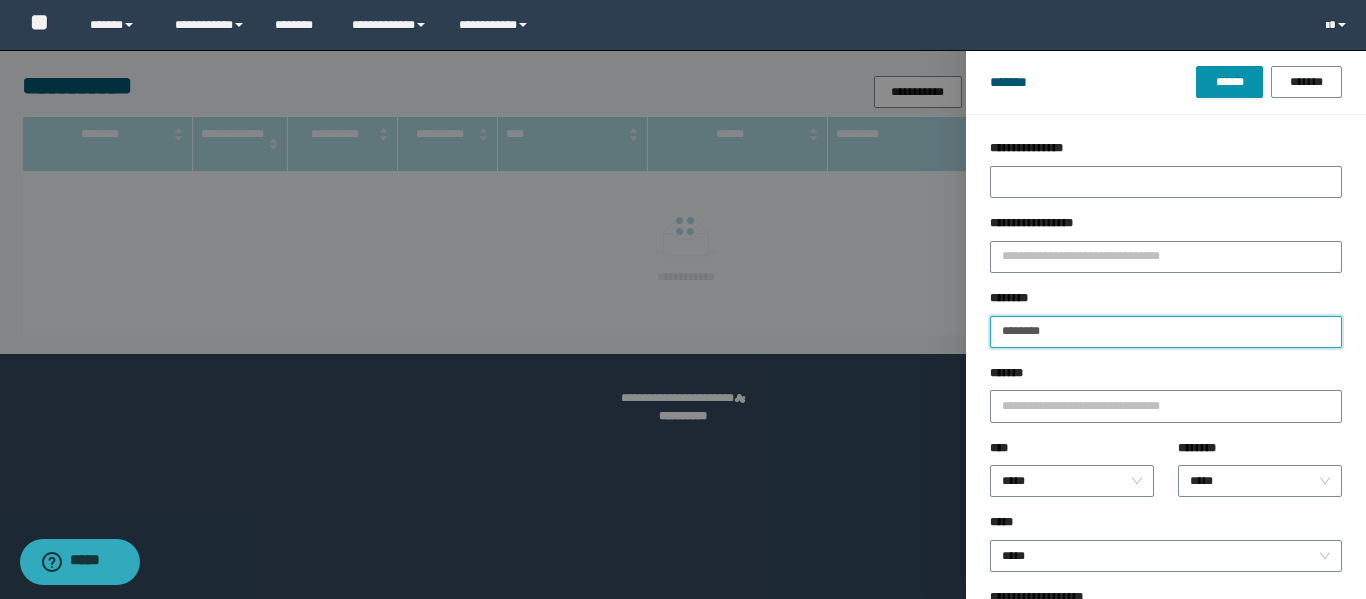 type on "********" 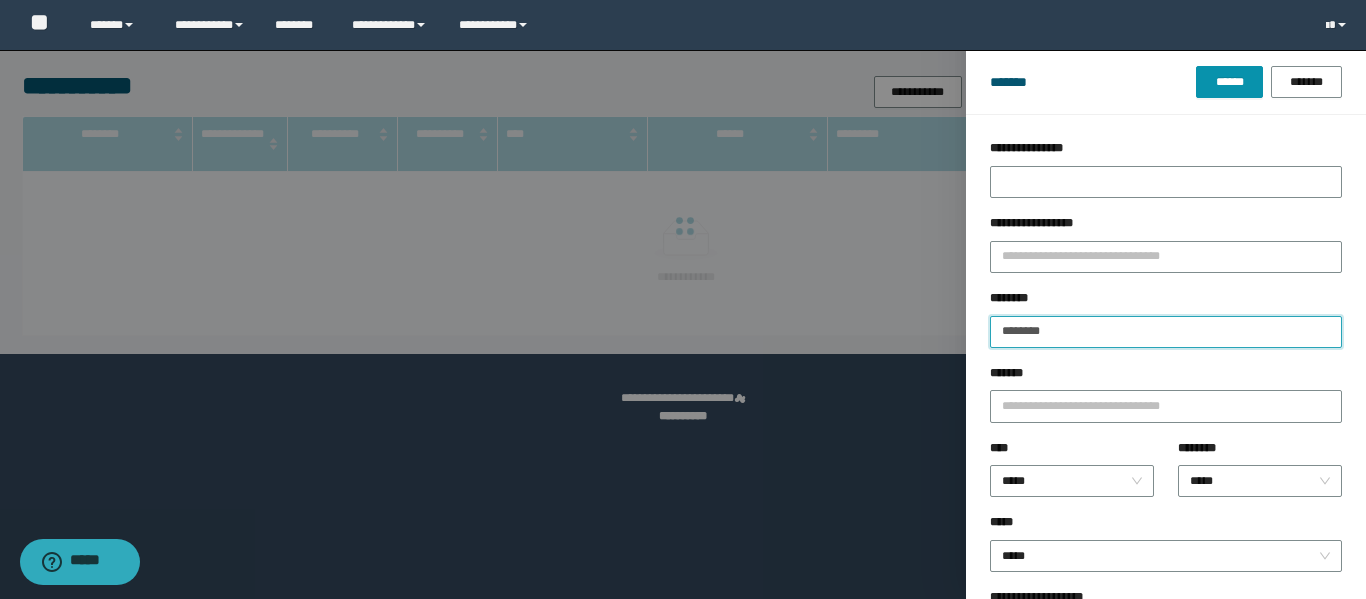 click on "******" at bounding box center (1229, 82) 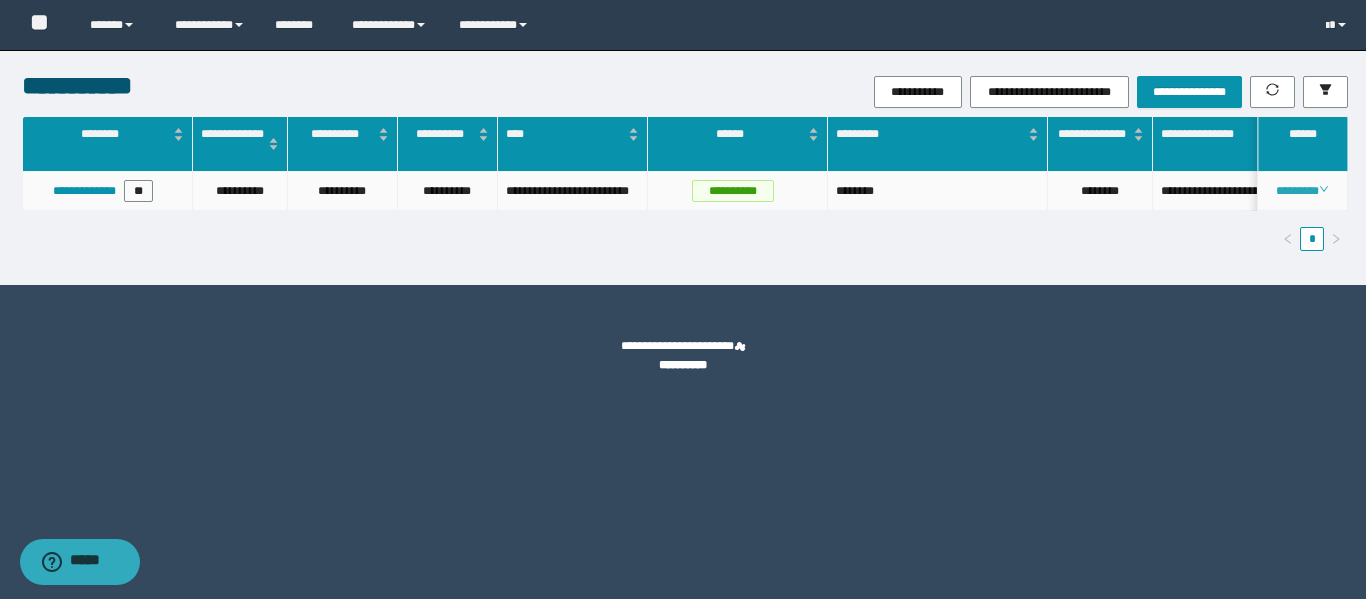 click on "********" at bounding box center [1302, 191] 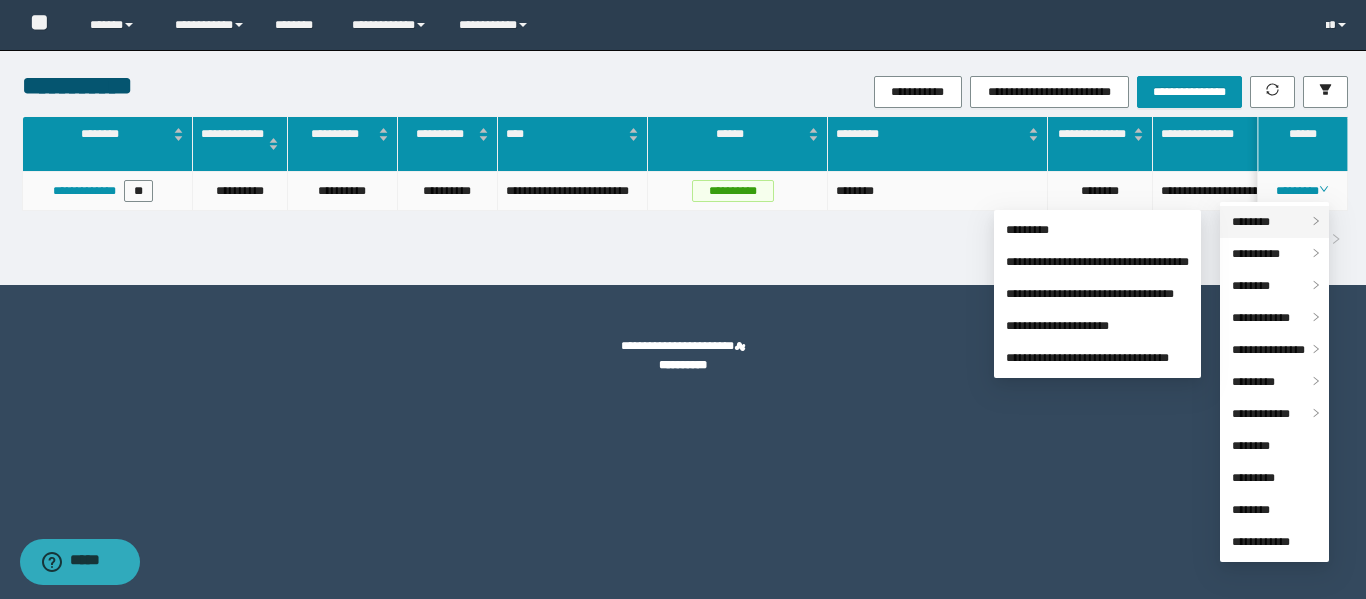 click on "********" at bounding box center (1251, 222) 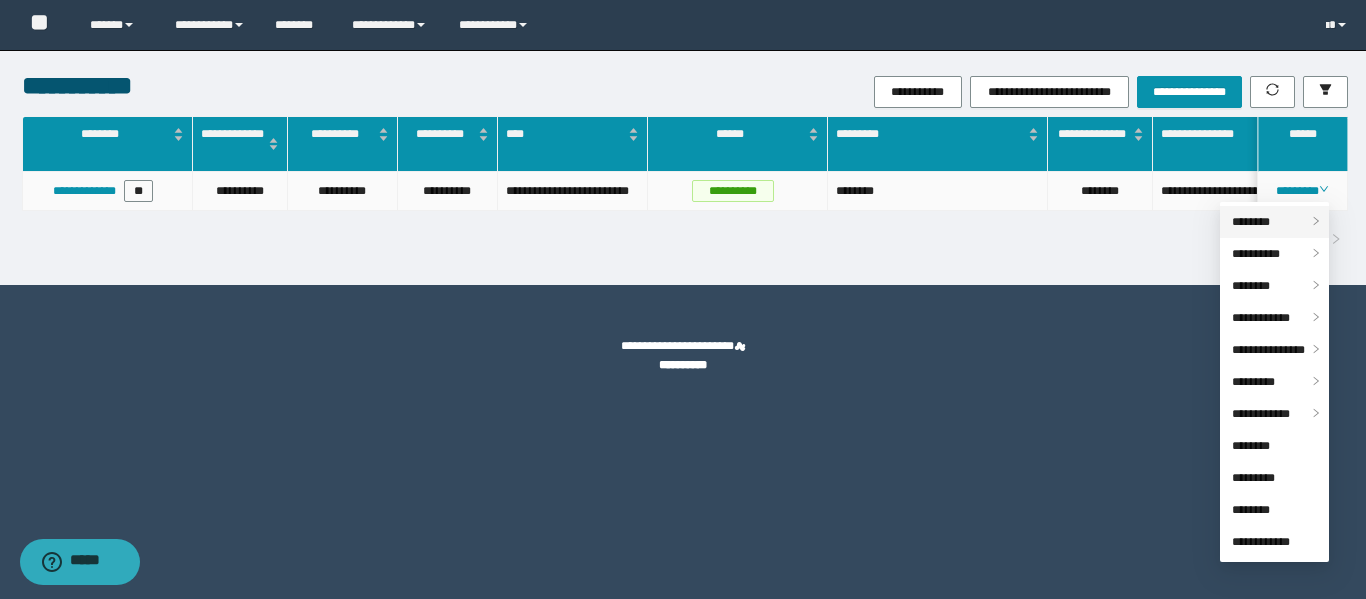 click on "********" at bounding box center [1251, 222] 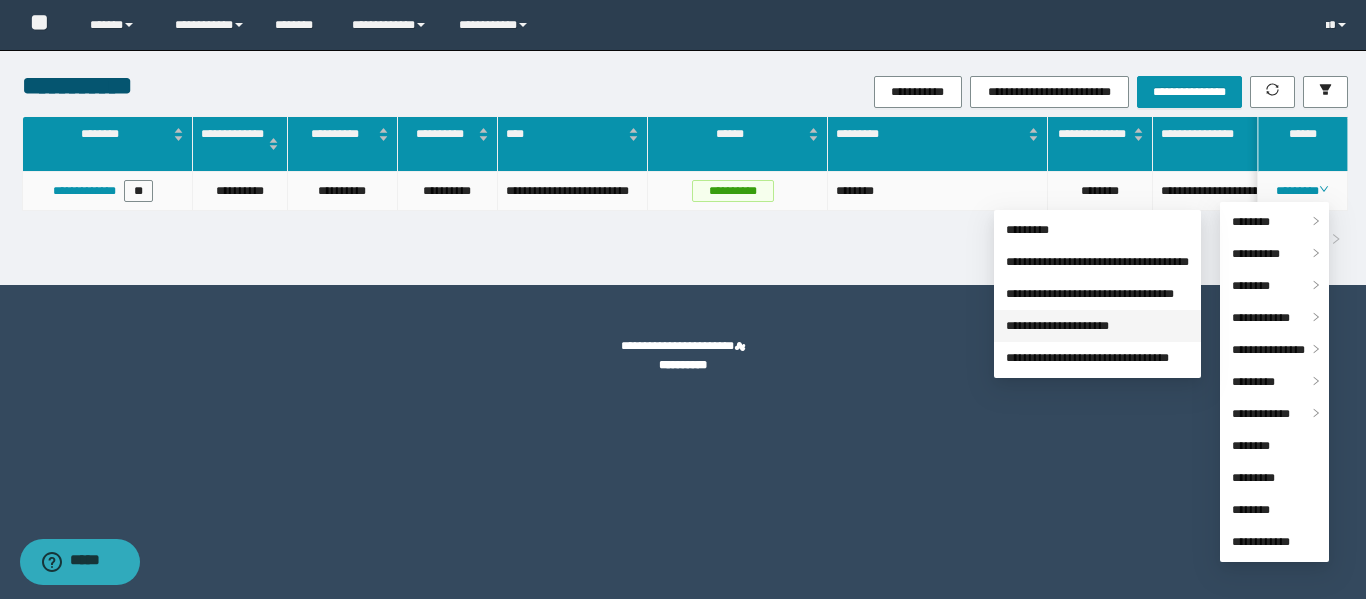 click on "**********" at bounding box center [1057, 326] 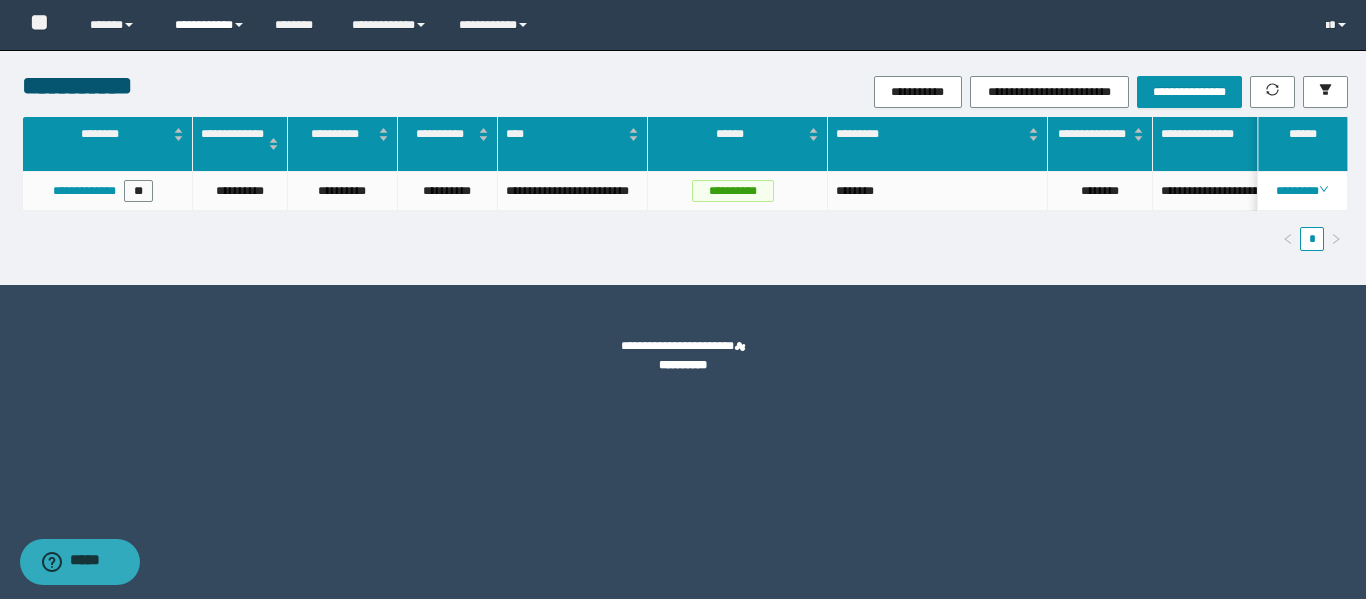 click on "**********" at bounding box center [210, 25] 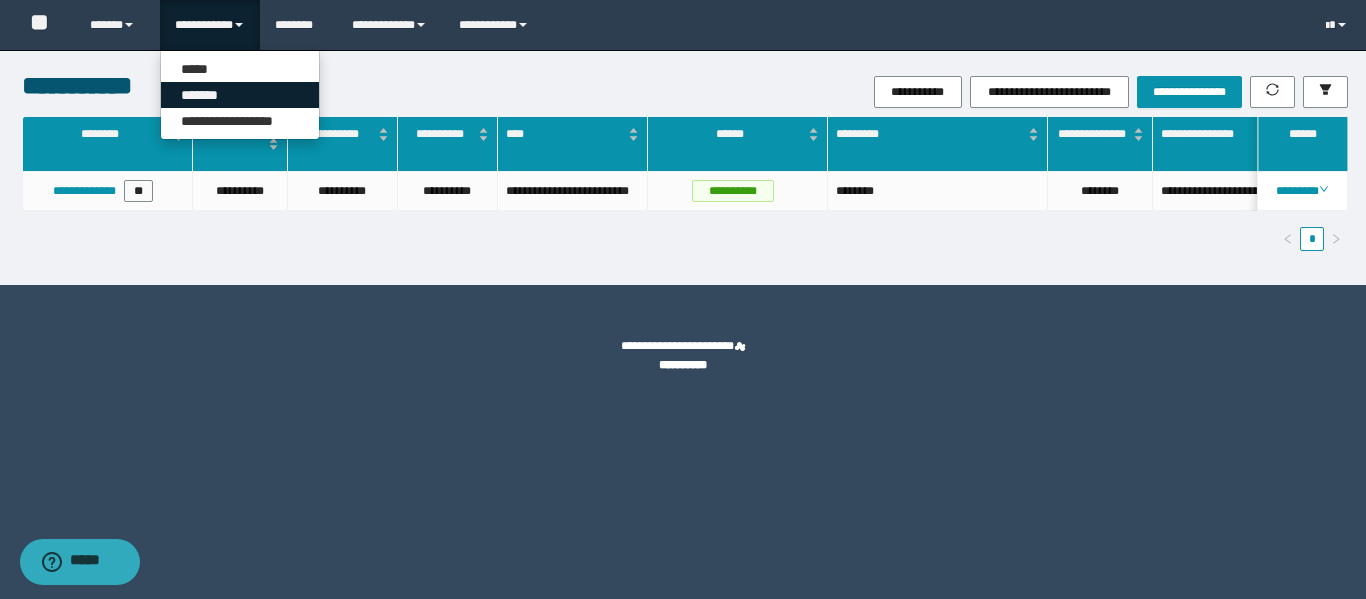 click on "*******" at bounding box center [240, 95] 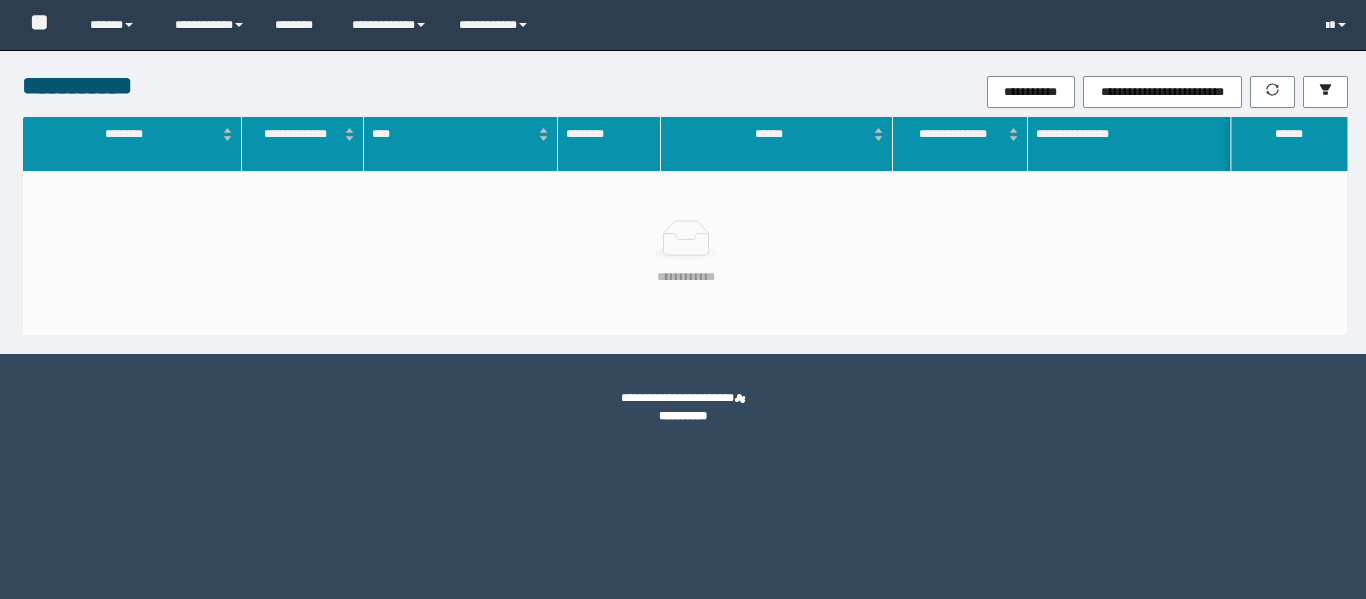 scroll, scrollTop: 0, scrollLeft: 0, axis: both 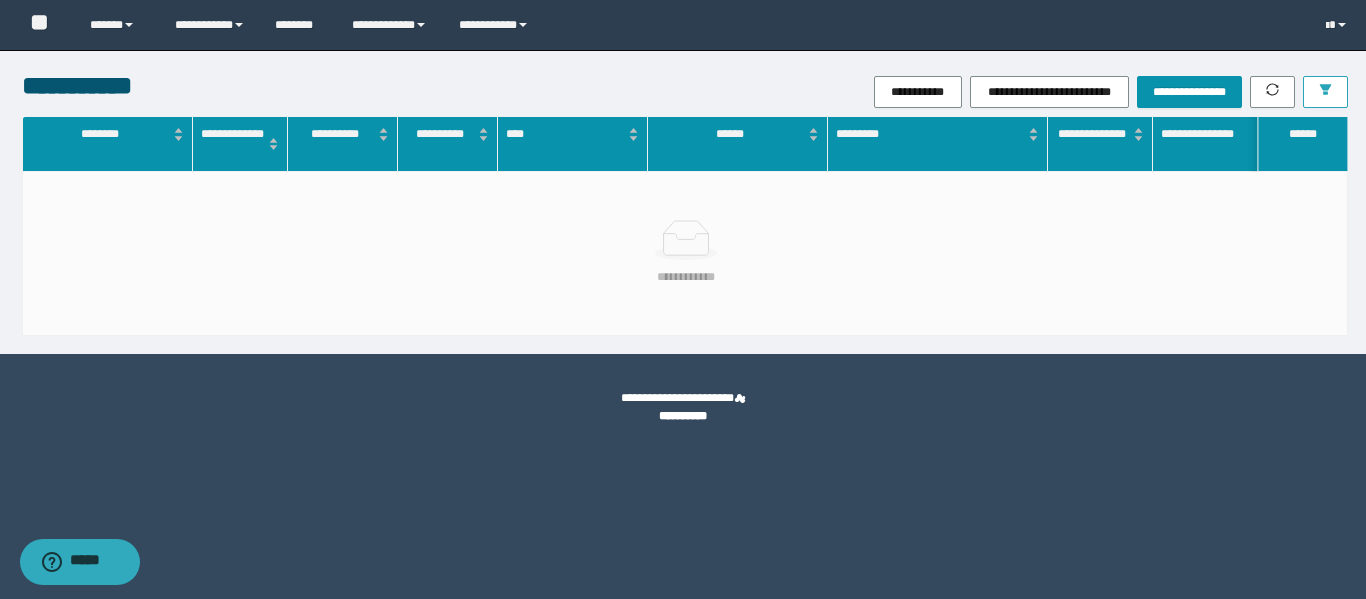 click 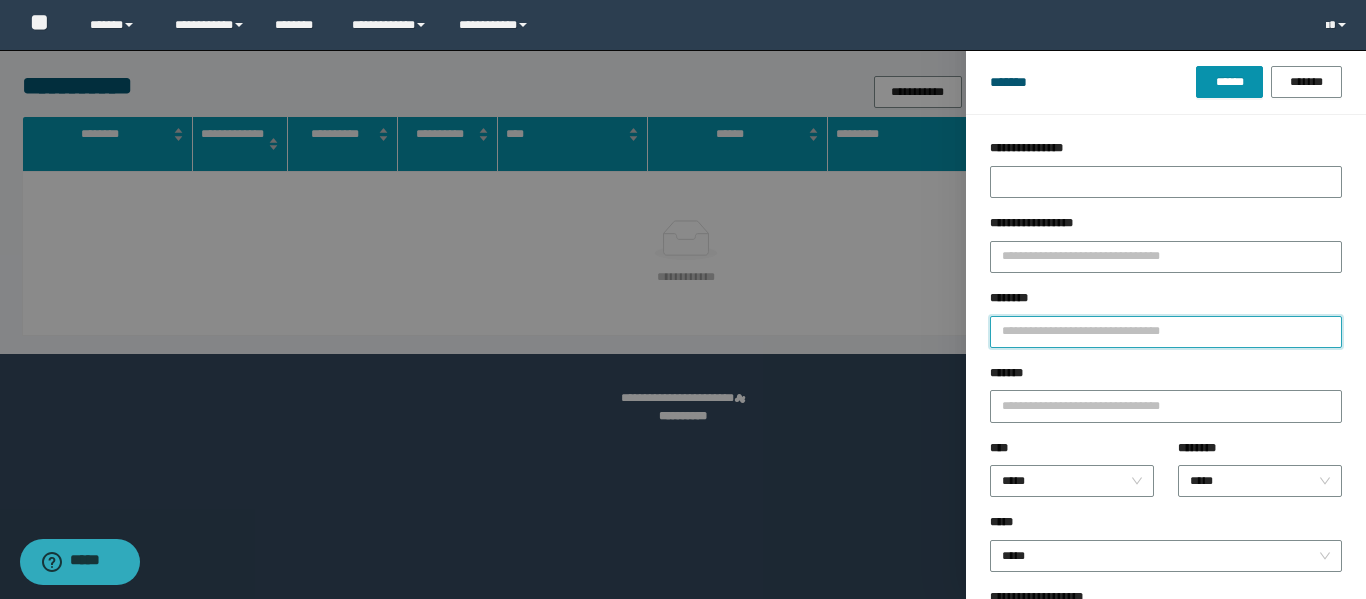 click on "********" at bounding box center [1166, 332] 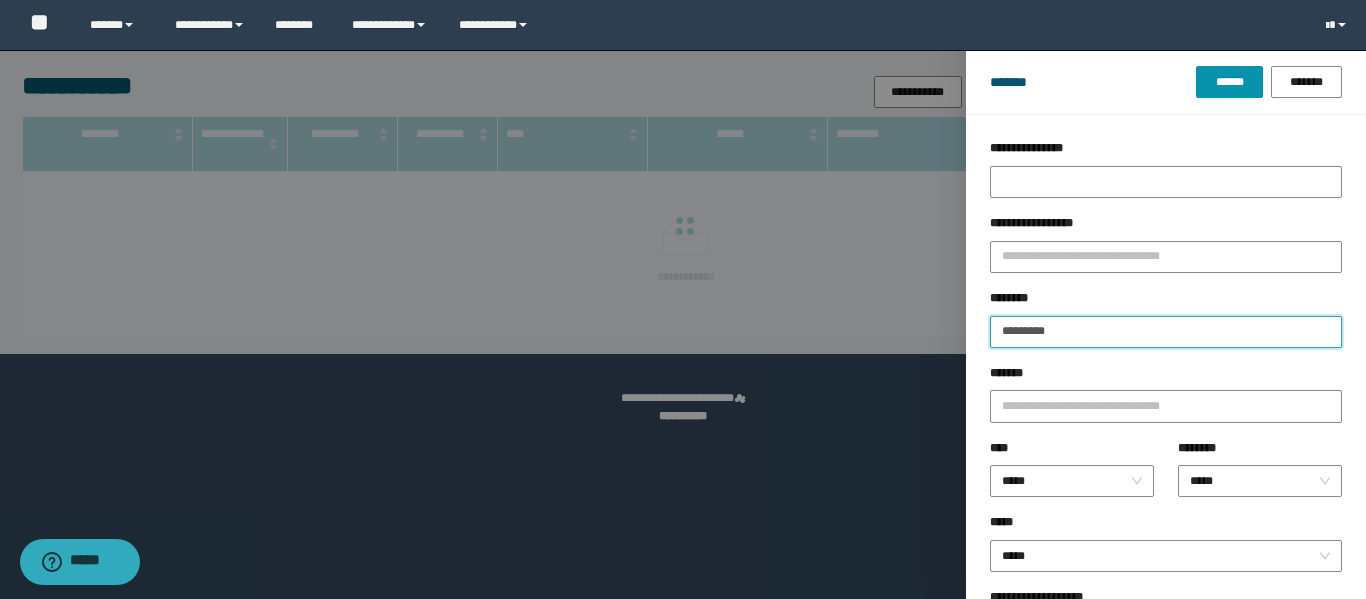 type on "********" 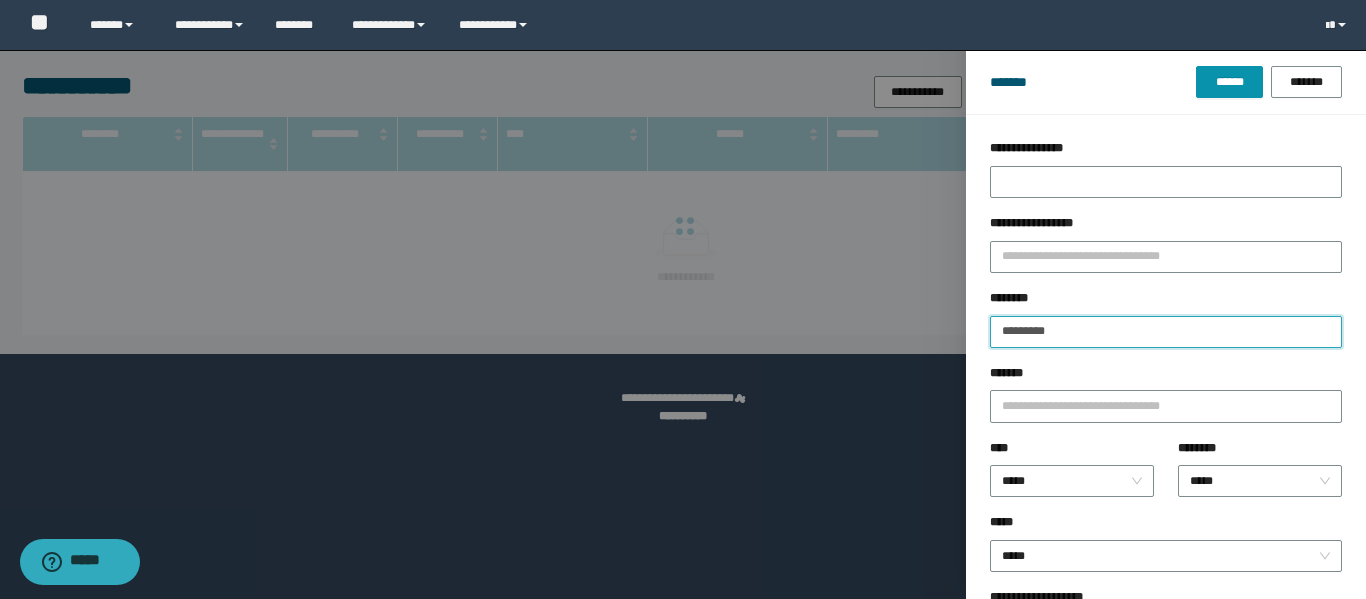 click on "******" at bounding box center (1229, 82) 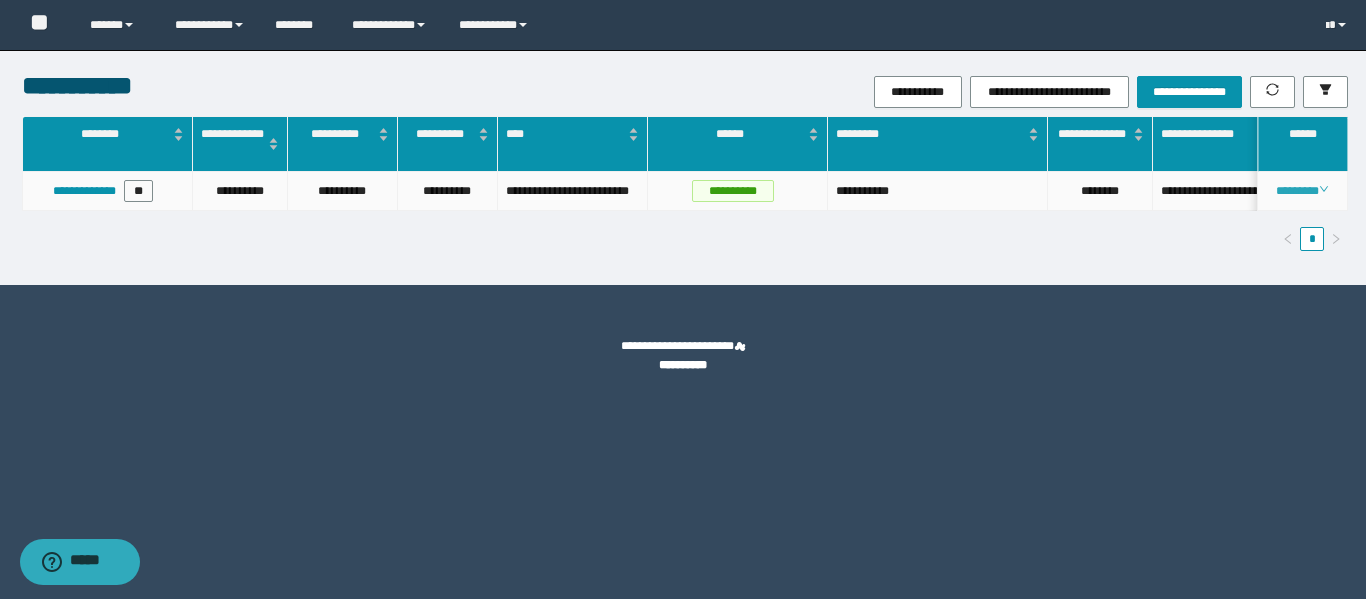 click on "********" at bounding box center [1302, 191] 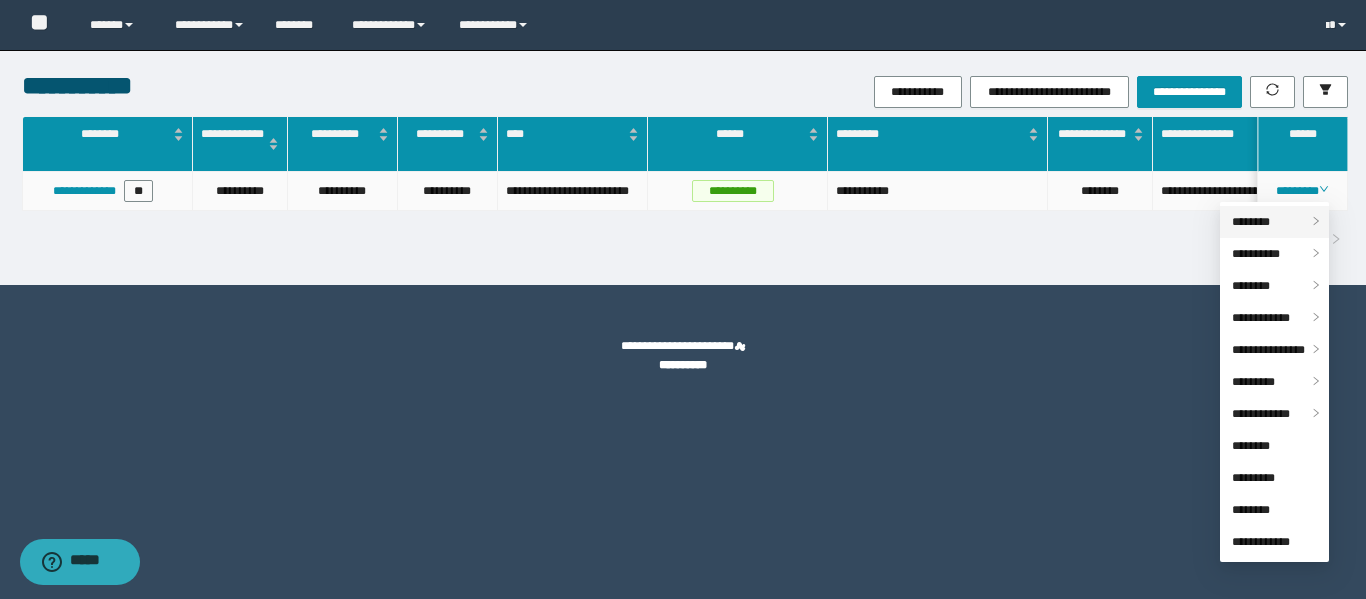 click on "********" at bounding box center [1251, 222] 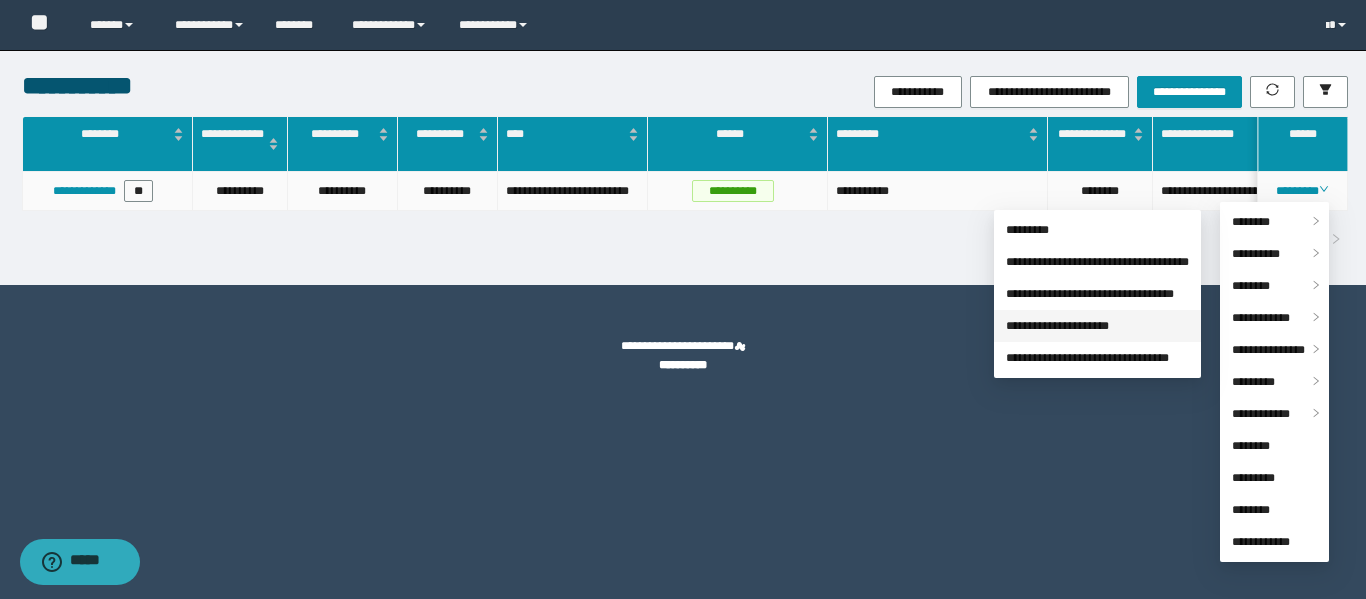 click on "**********" at bounding box center [1057, 326] 